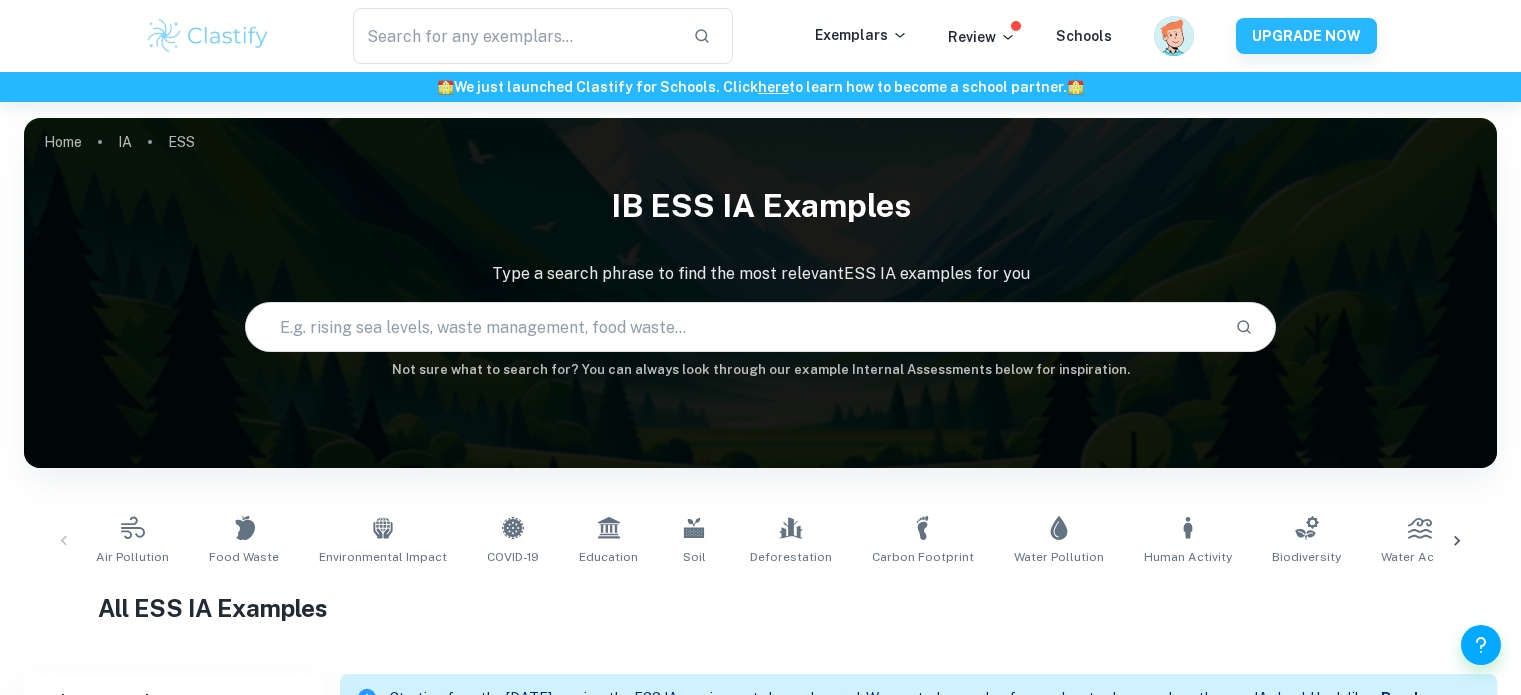 scroll, scrollTop: 568, scrollLeft: 0, axis: vertical 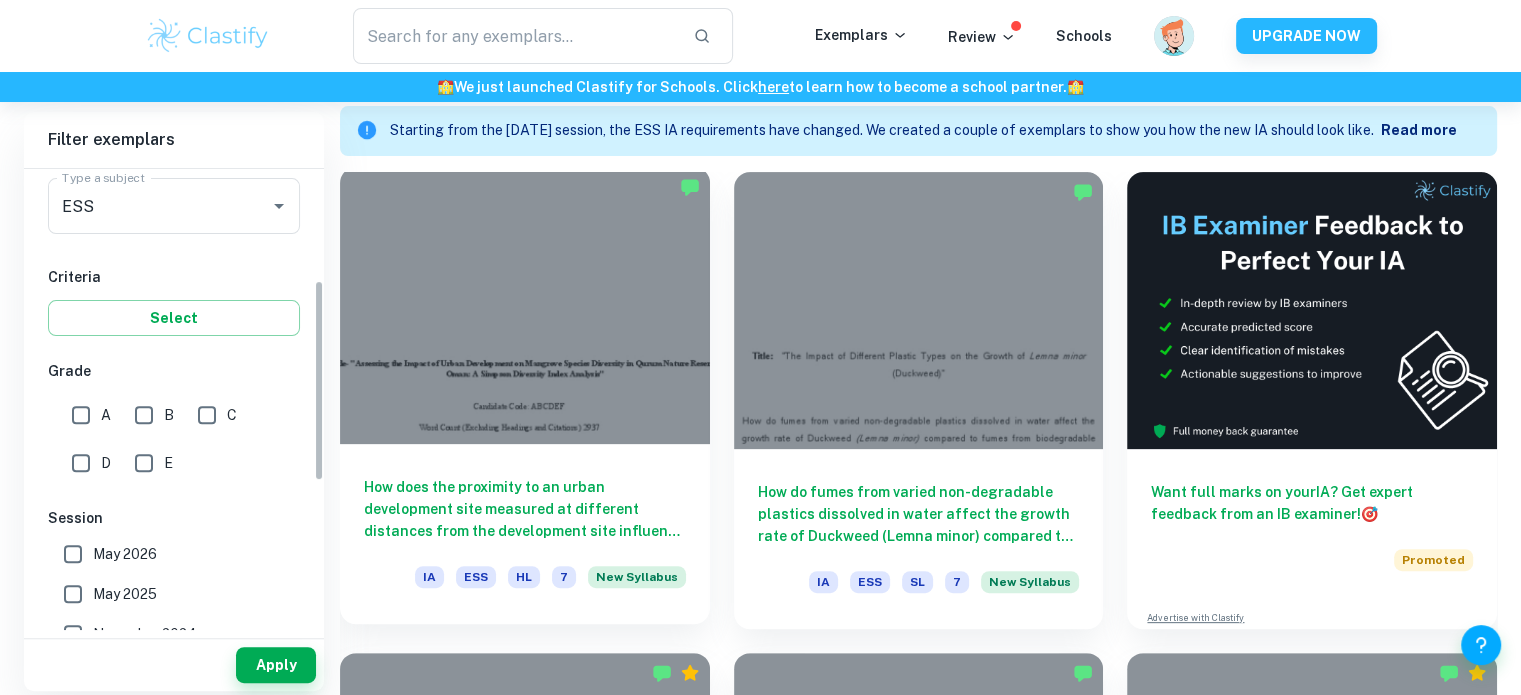 type 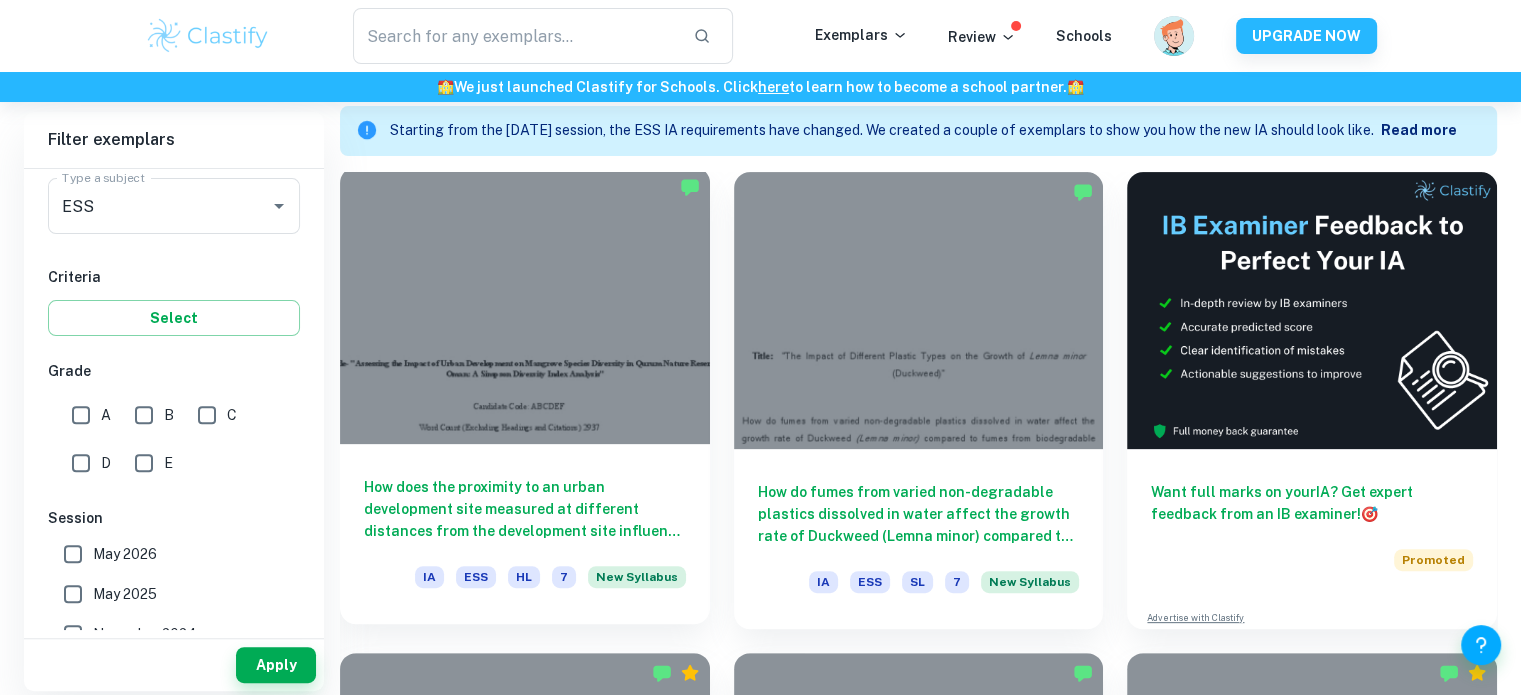 click on "EE" at bounding box center [174, 32] 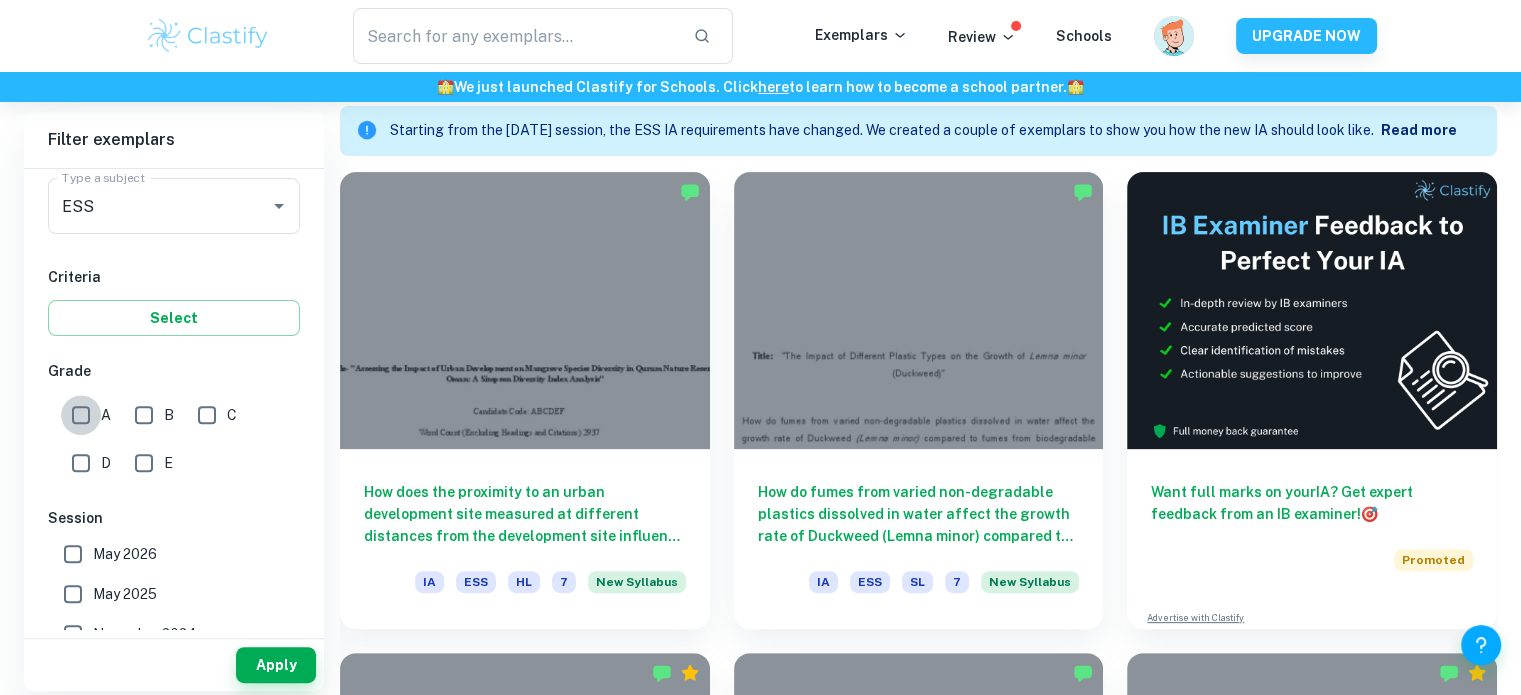 click on "A" at bounding box center (81, 415) 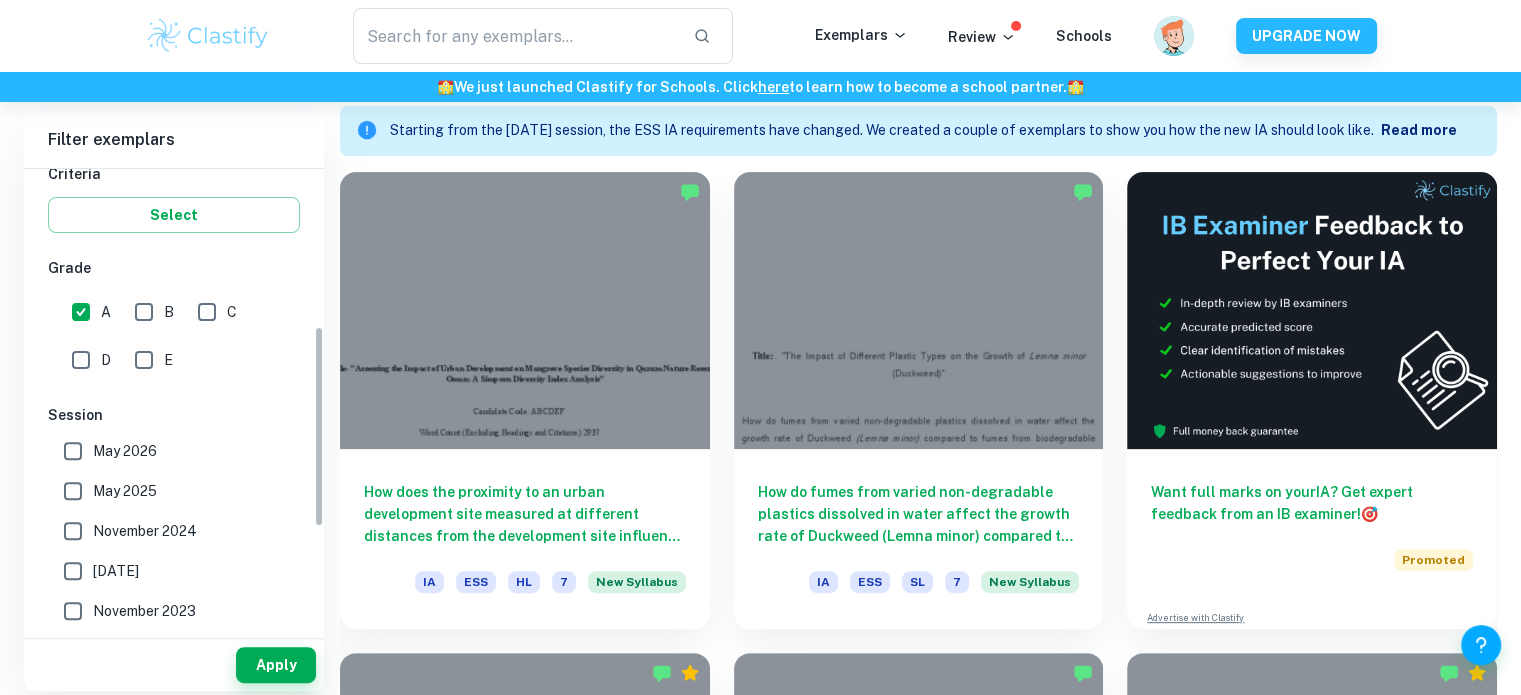 scroll, scrollTop: 360, scrollLeft: 0, axis: vertical 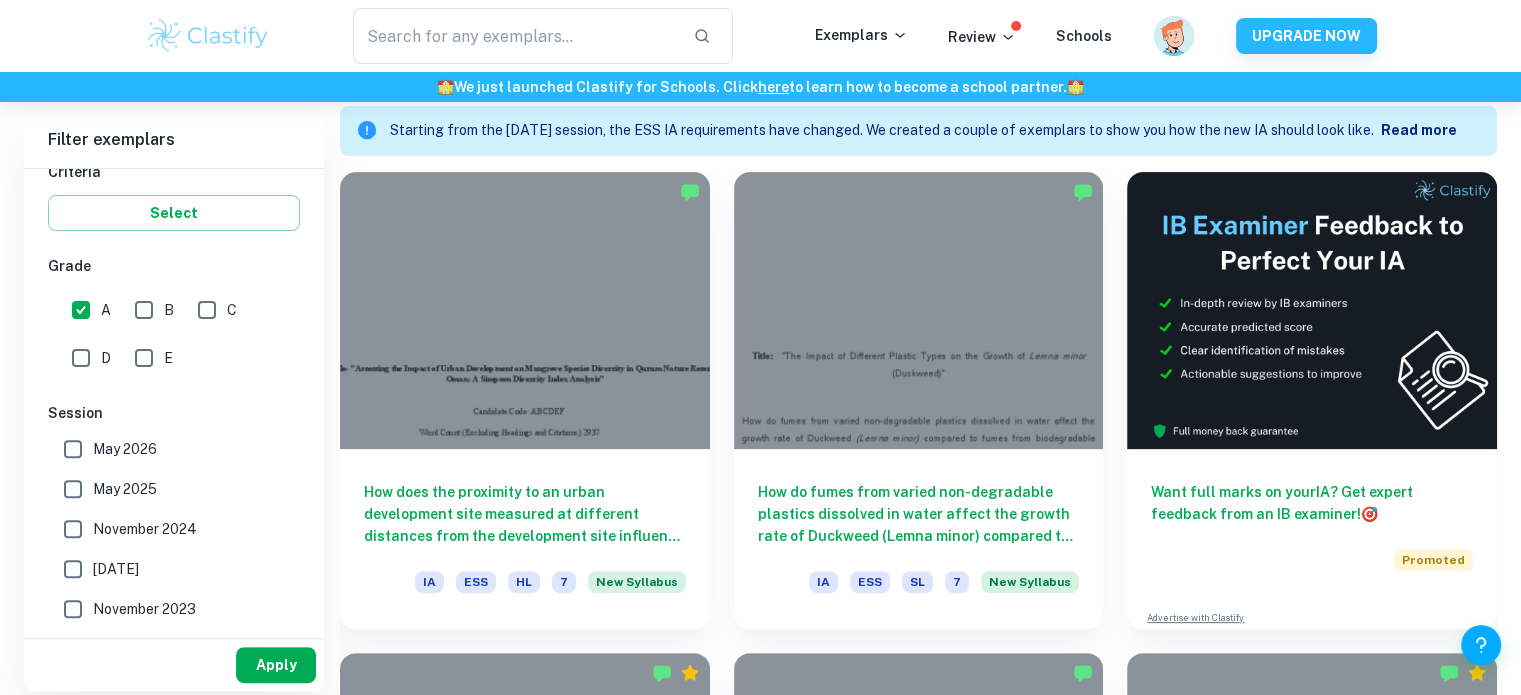 type 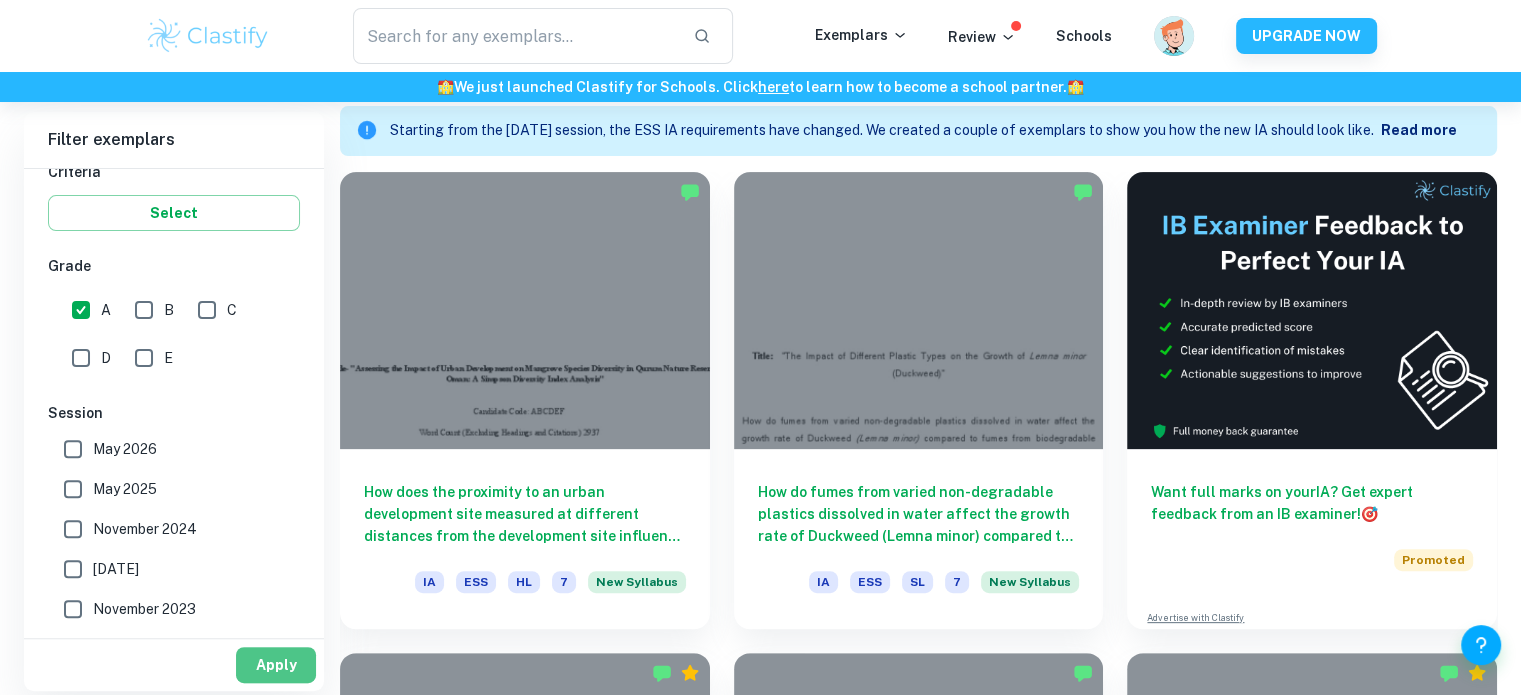 click on "Apply" at bounding box center [276, 665] 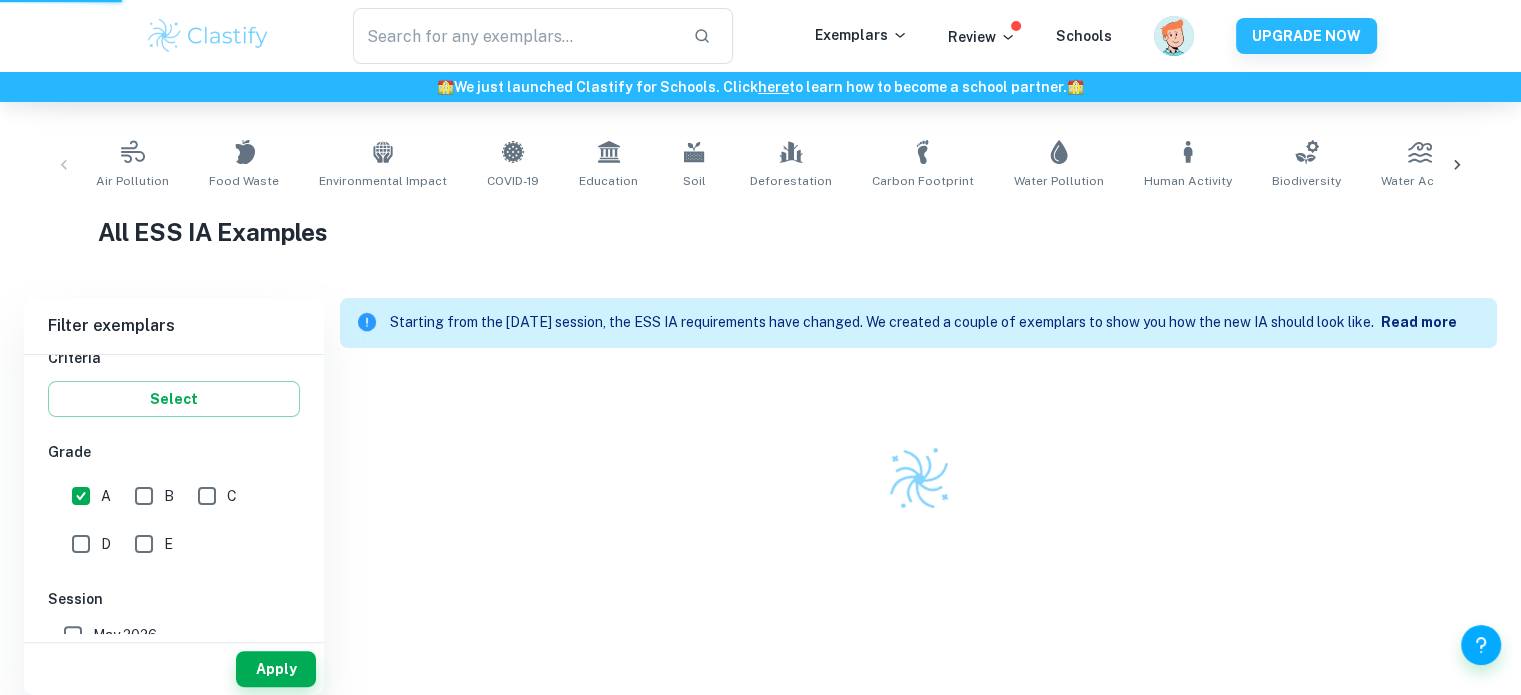scroll, scrollTop: 0, scrollLeft: 0, axis: both 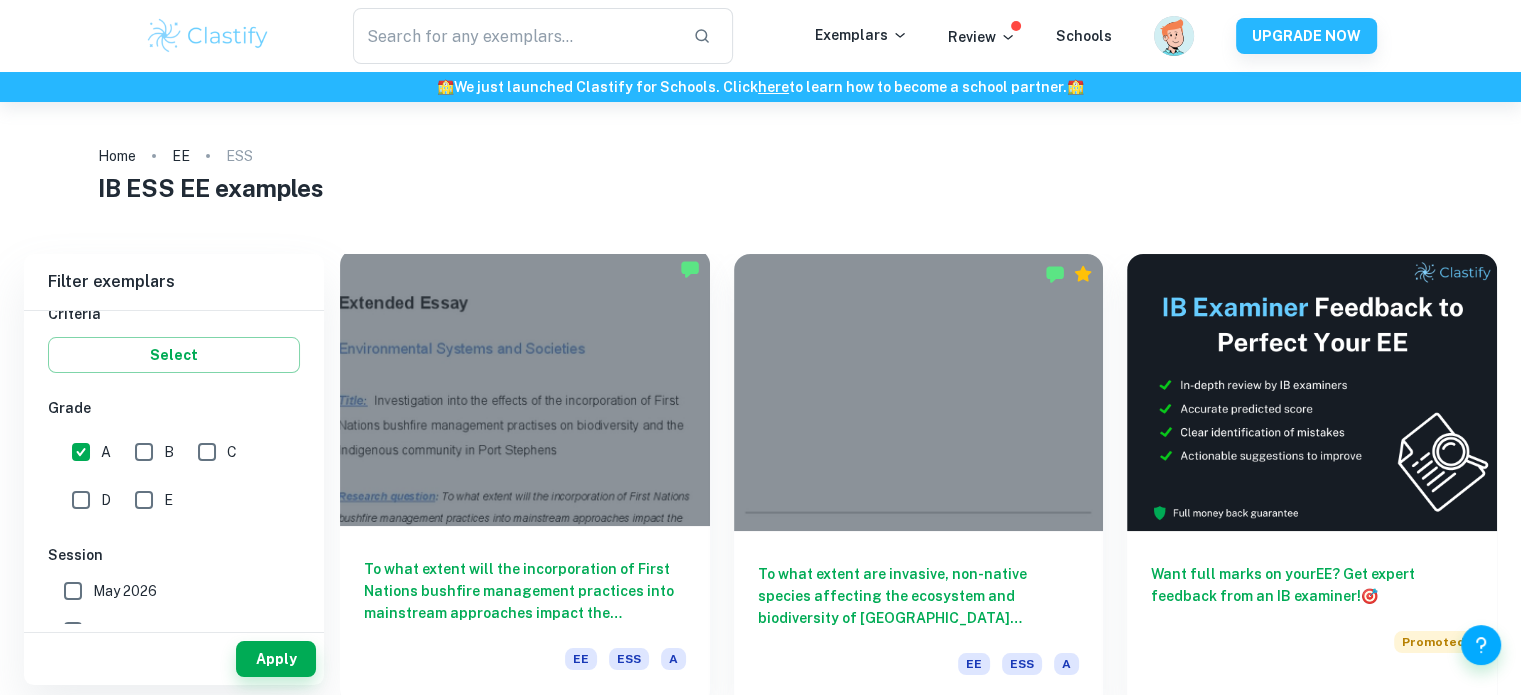click at bounding box center [525, 387] 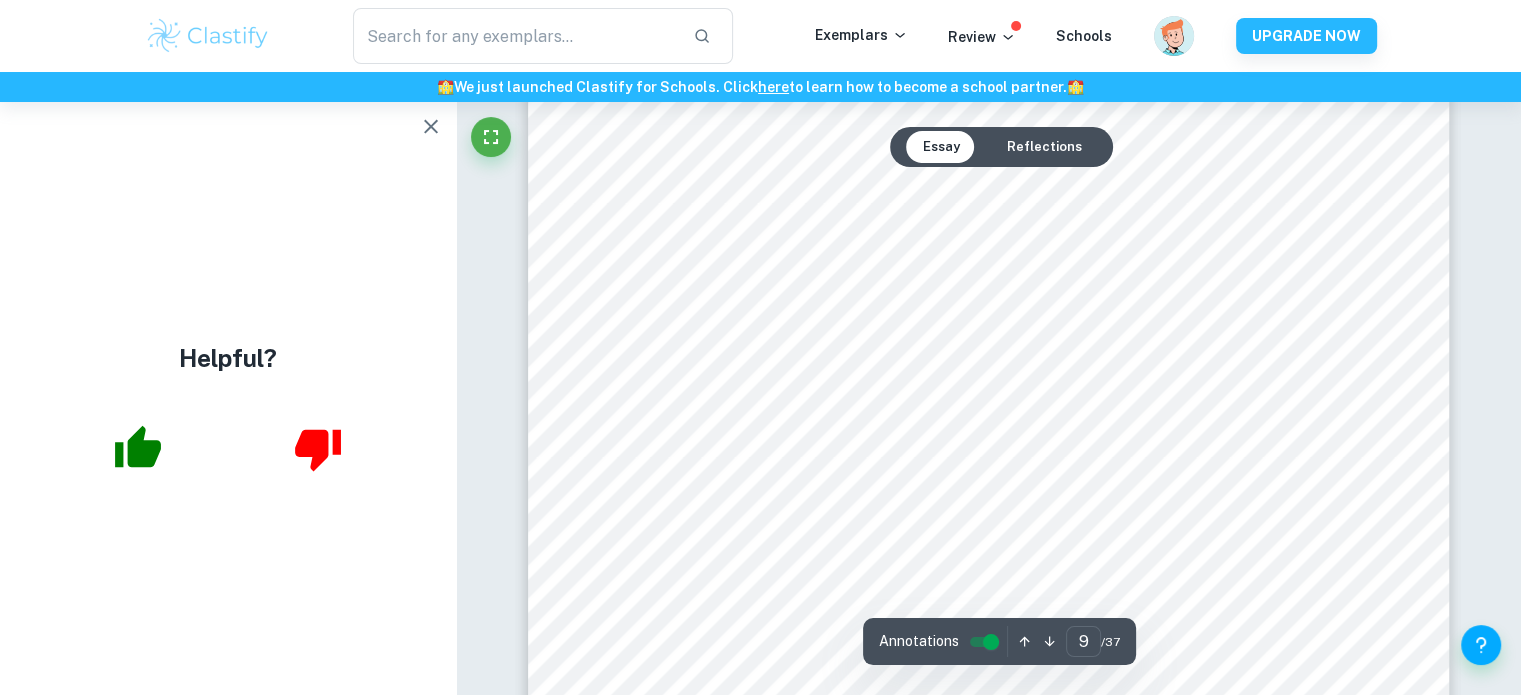 scroll, scrollTop: 11583, scrollLeft: 0, axis: vertical 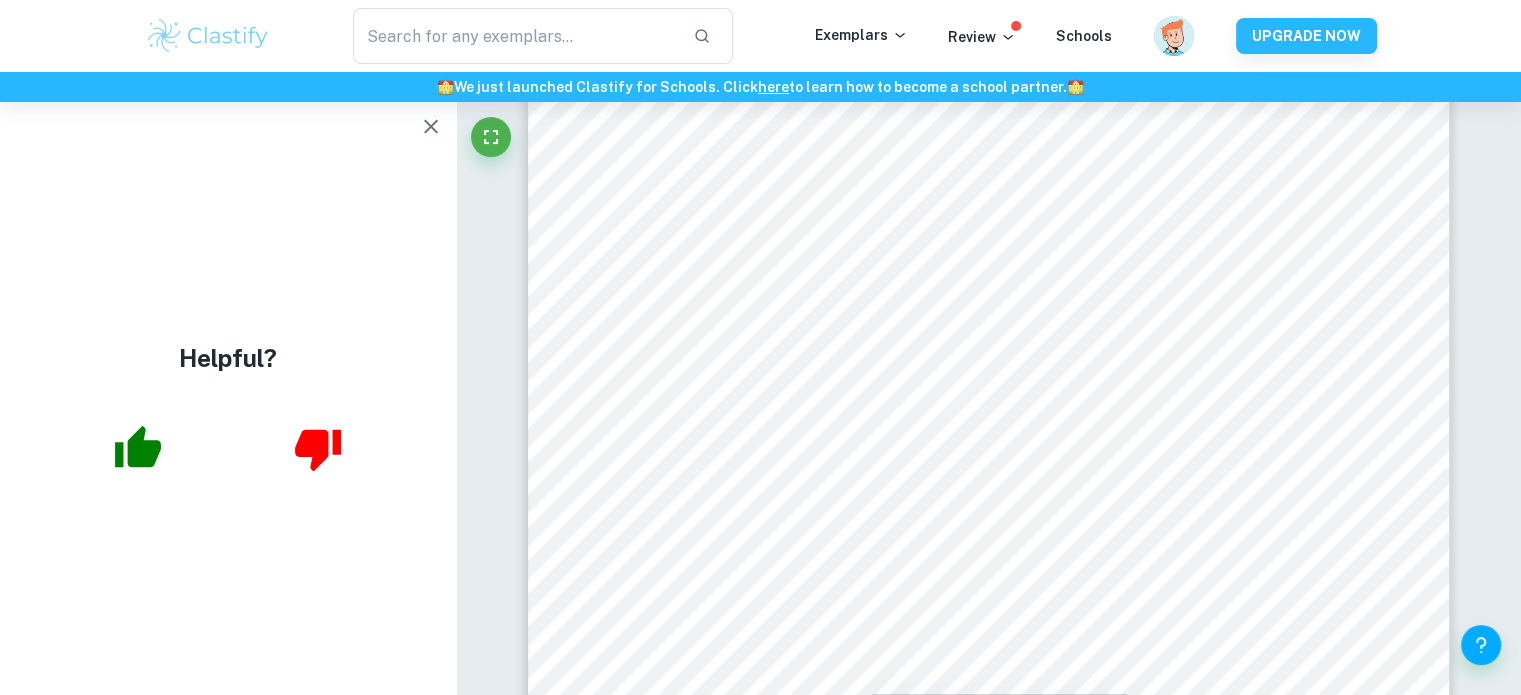 click at bounding box center [431, 127] 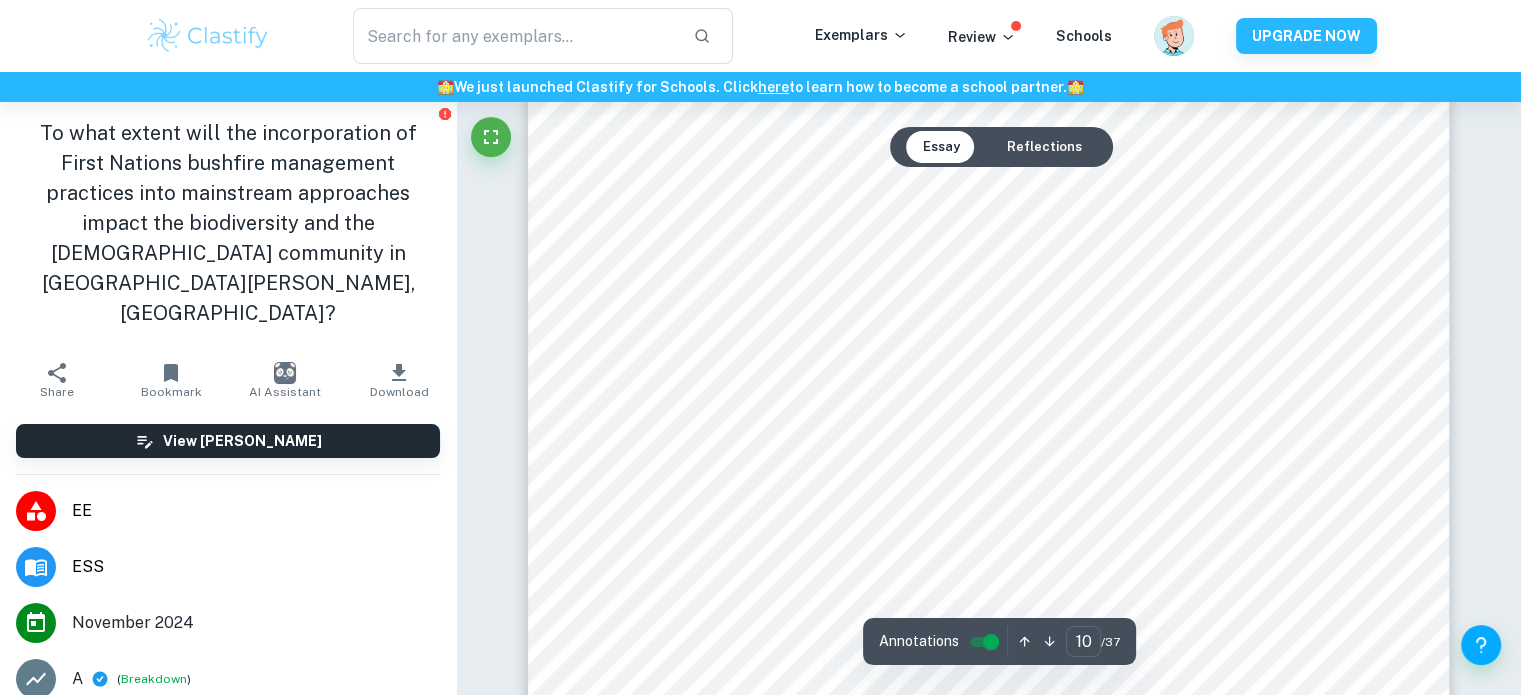 scroll, scrollTop: 12725, scrollLeft: 0, axis: vertical 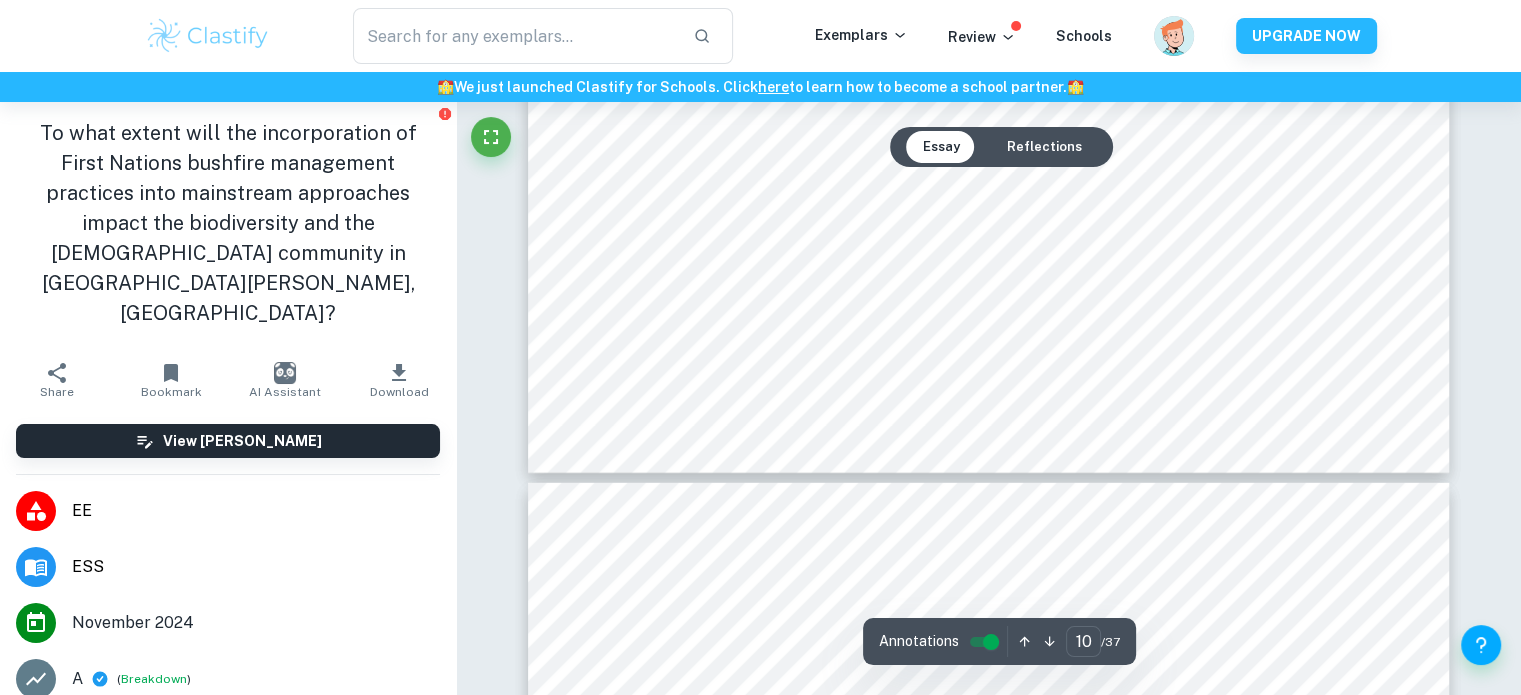 type on "11" 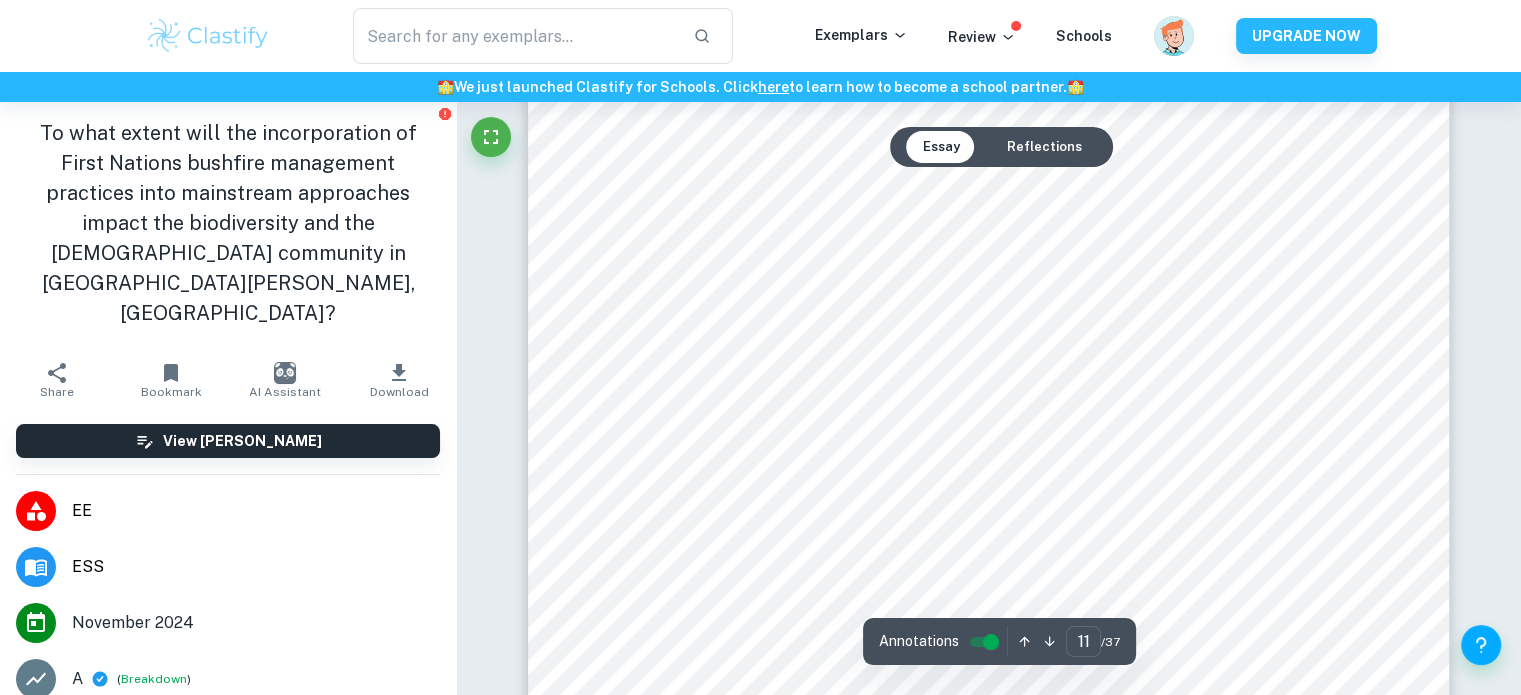 scroll, scrollTop: 13862, scrollLeft: 0, axis: vertical 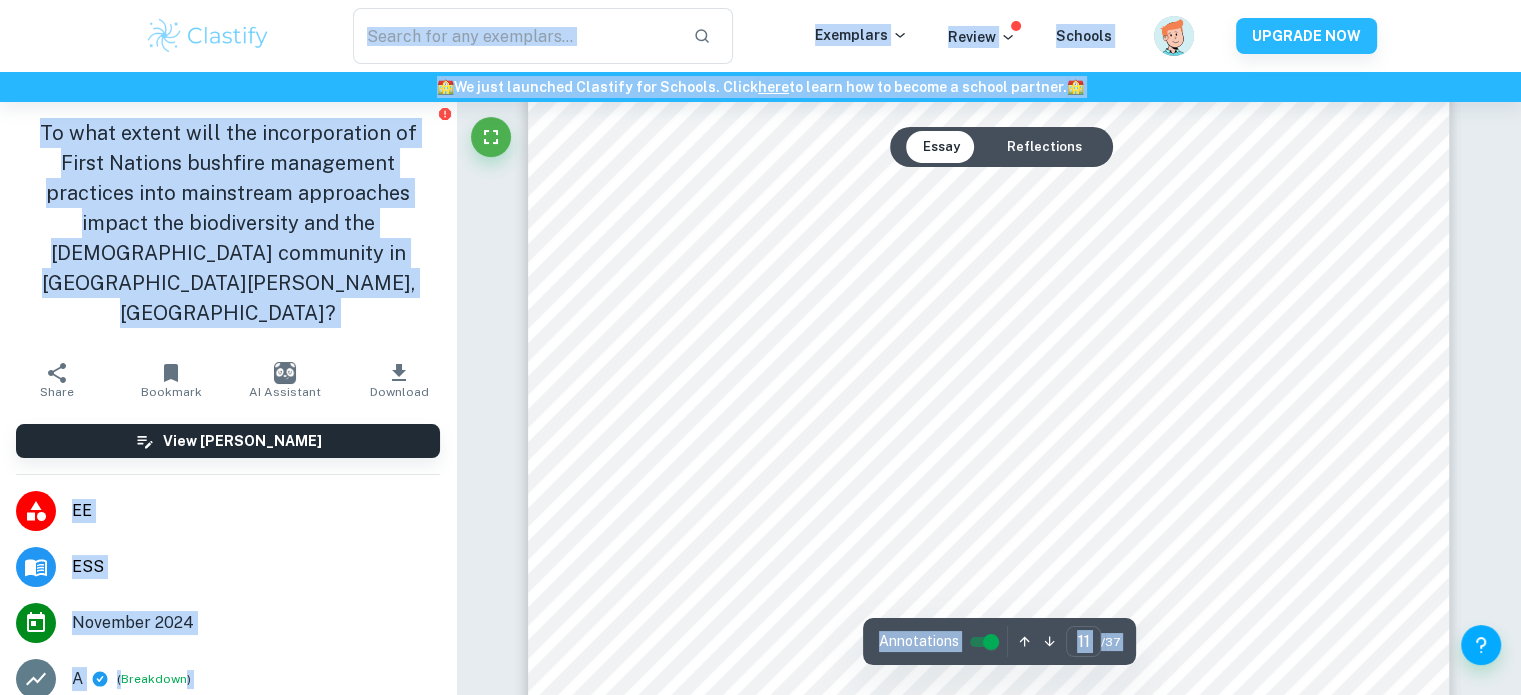 click on "​ Exemplars Review Schools UPGRADE NOW   🏫  We just launched Clastify for Schools. Click  here  to learn how to become a school partner.  🏫 To what extent will the incorporation of First Nations bushfire management practices into mainstream approaches impact the biodiversity and the [DEMOGRAPHIC_DATA] community in [GEOGRAPHIC_DATA][PERSON_NAME], [GEOGRAPHIC_DATA]? Share Bookmark AI Assistant Download   View [PERSON_NAME] [PERSON_NAME] [DATE] A ( Breakdown ) Like it? 49 1 Examiner's summary Criterion A   [ 5 / 6 ]: Expand Criterion B   [ 5 / 6 ]: Expand   Criterion C   [ 0 / 0 ]: Lorem ipsum dolor sit amet, consectetur adipiscing elit. Quisque erat felis, sagittis a orci sit amet, molestie auctor nibh. Sed suscipit molestie [PERSON_NAME] non lobortis. Pellentesque eu ultricies metus. Expand Criterion D   [ 0 / 0 ]: Lorem ipsum dolor sit amet, consectetur adipiscing elit. Quisque erat felis, sagittis a orci sit amet, molestie auctor nibh. Sed suscipit molestie [PERSON_NAME] non lobortis. Pellentesque eu ultricies metus. Expand Criterion E   [ 0 / 0 ]:   :" at bounding box center [760, 10731] 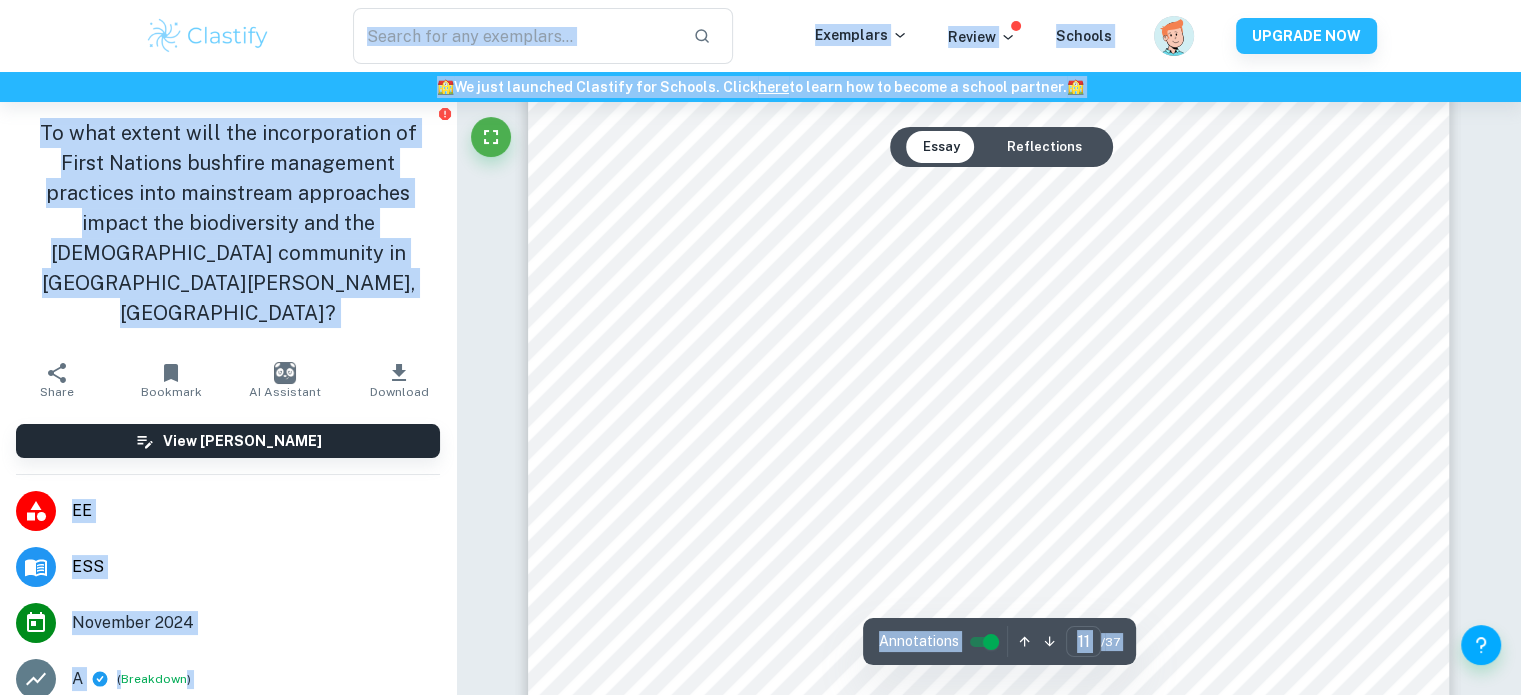 click on "We value your privacy We use cookies to enhance your browsing experience, serve personalised ads or content, and analyse our traffic. By clicking "Accept All", you consent to our use of cookies.   Cookie Policy Customise   Reject All   Accept All   Customise Consent Preferences   We use cookies to help you navigate efficiently and perform certain functions. You will find detailed information about all cookies under each consent category below. The cookies that are categorised as "Necessary" are stored on your browser as they are essential for enabling the basic functionalities of the site. ...  Show more For more information on how Google's third-party cookies operate and handle your data, see:   Google Privacy Policy Necessary Always Active Necessary cookies are required to enable the basic features of this site, such as providing secure log-in or adjusting your consent preferences. These cookies do not store any personally identifiable data. Functional Analytics Performance Advertisement Uncategorised" at bounding box center (760, -13515) 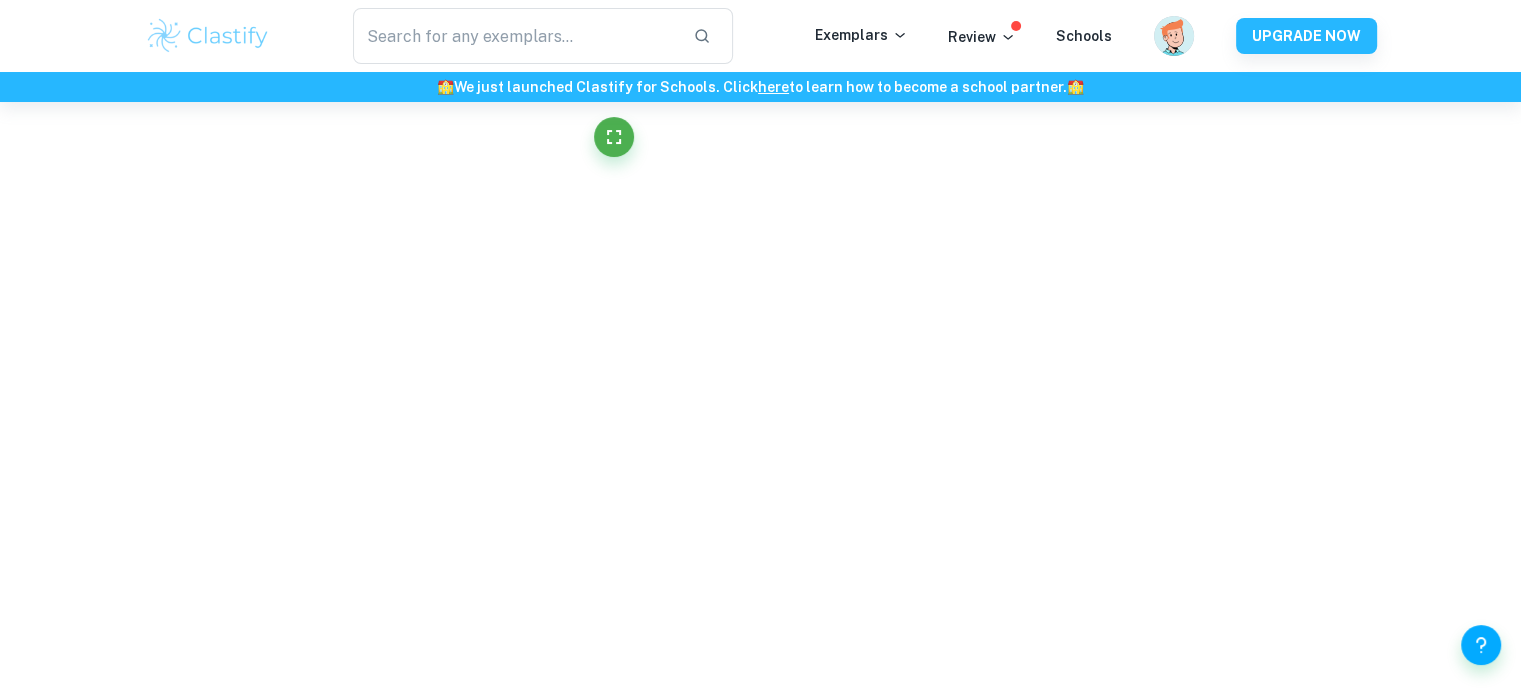 scroll, scrollTop: 5873, scrollLeft: 0, axis: vertical 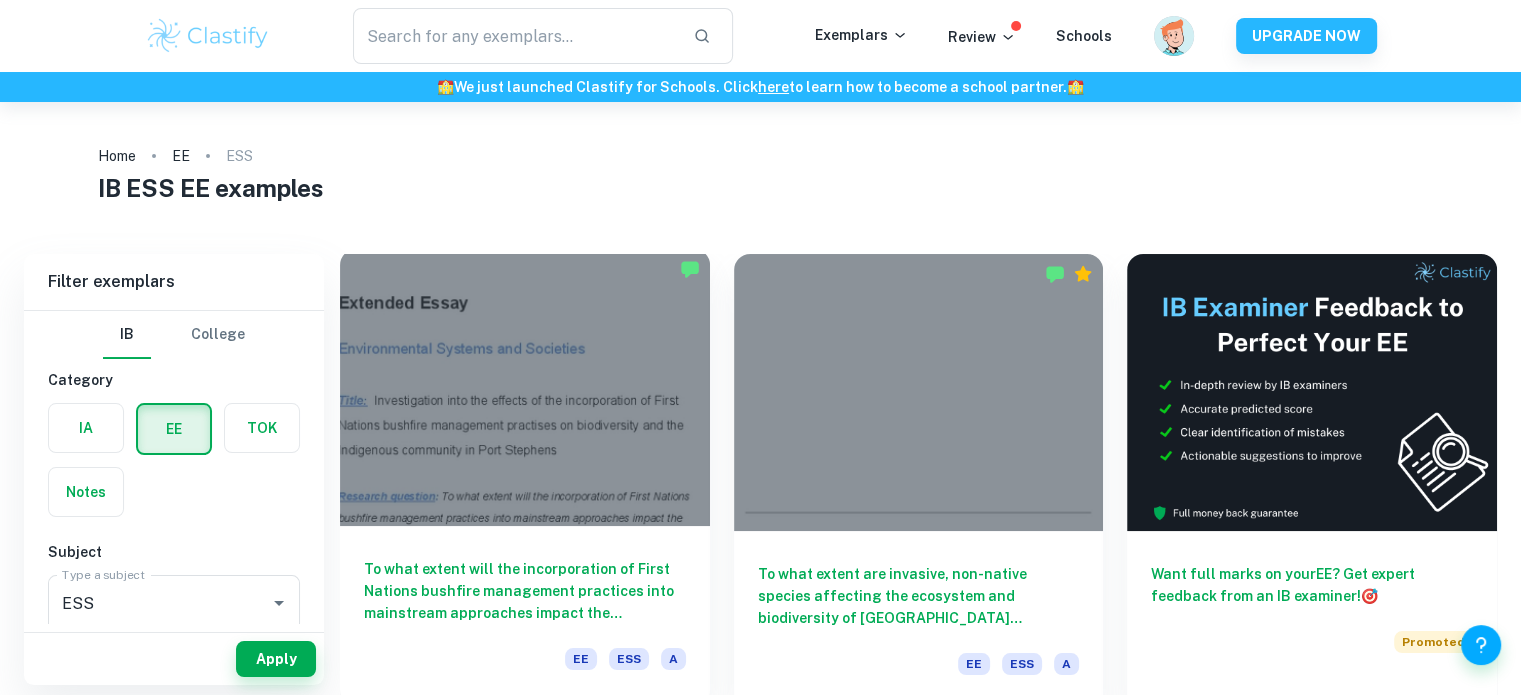 click at bounding box center (525, 387) 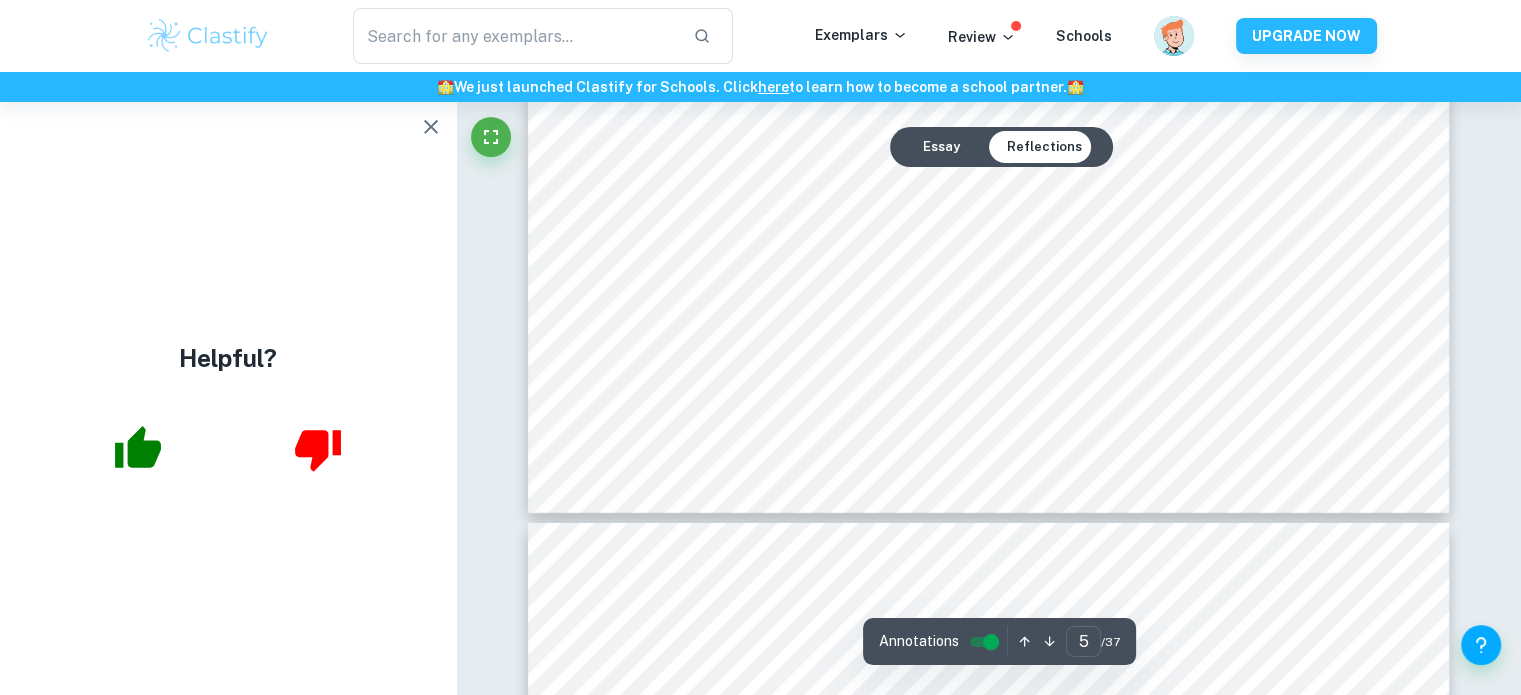 scroll, scrollTop: 6451, scrollLeft: 0, axis: vertical 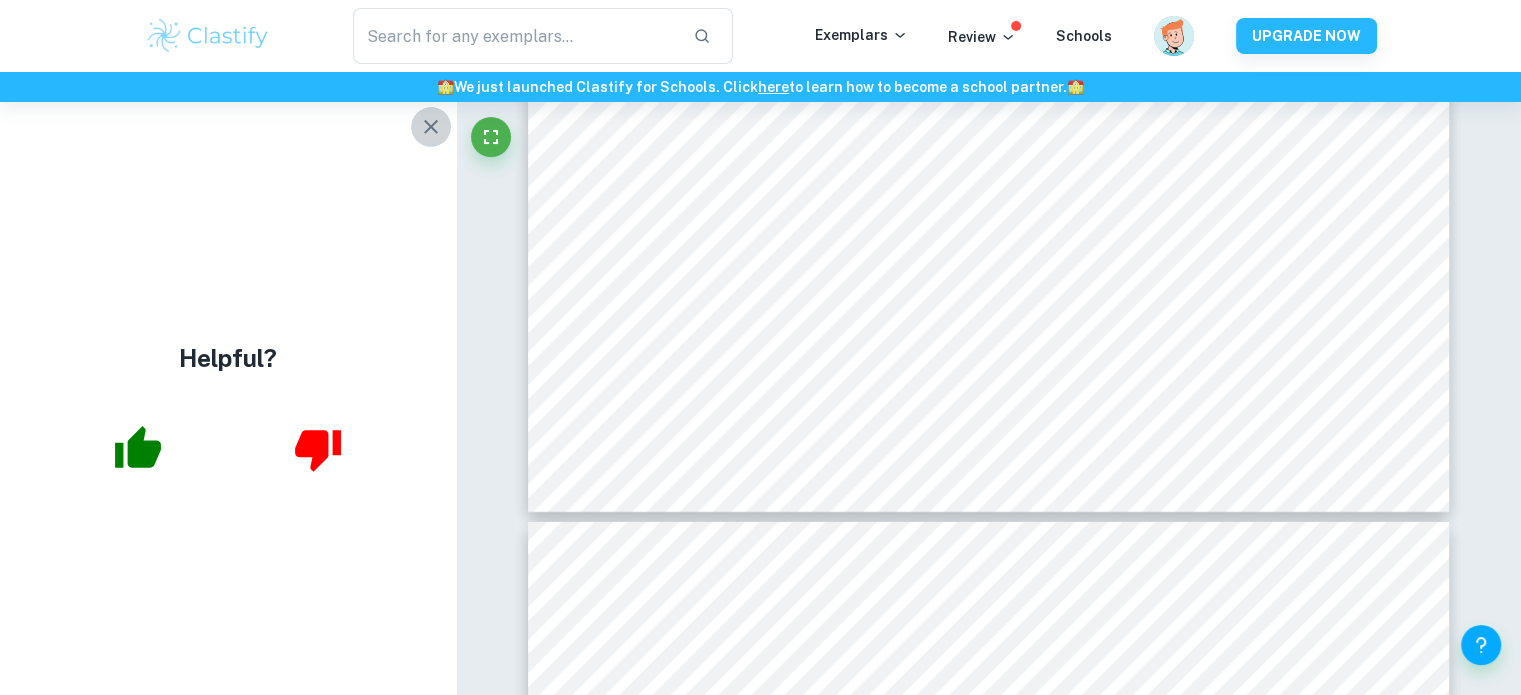 click 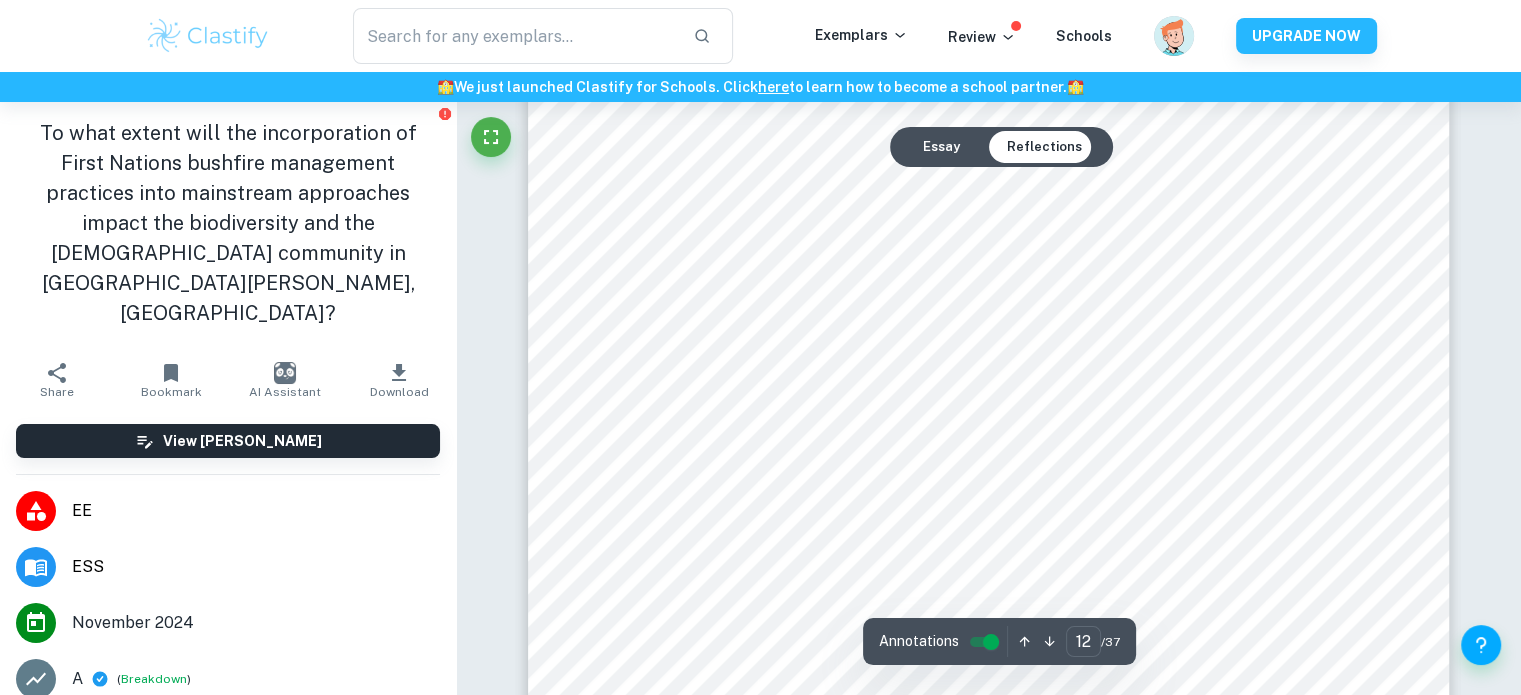 scroll, scrollTop: 15386, scrollLeft: 0, axis: vertical 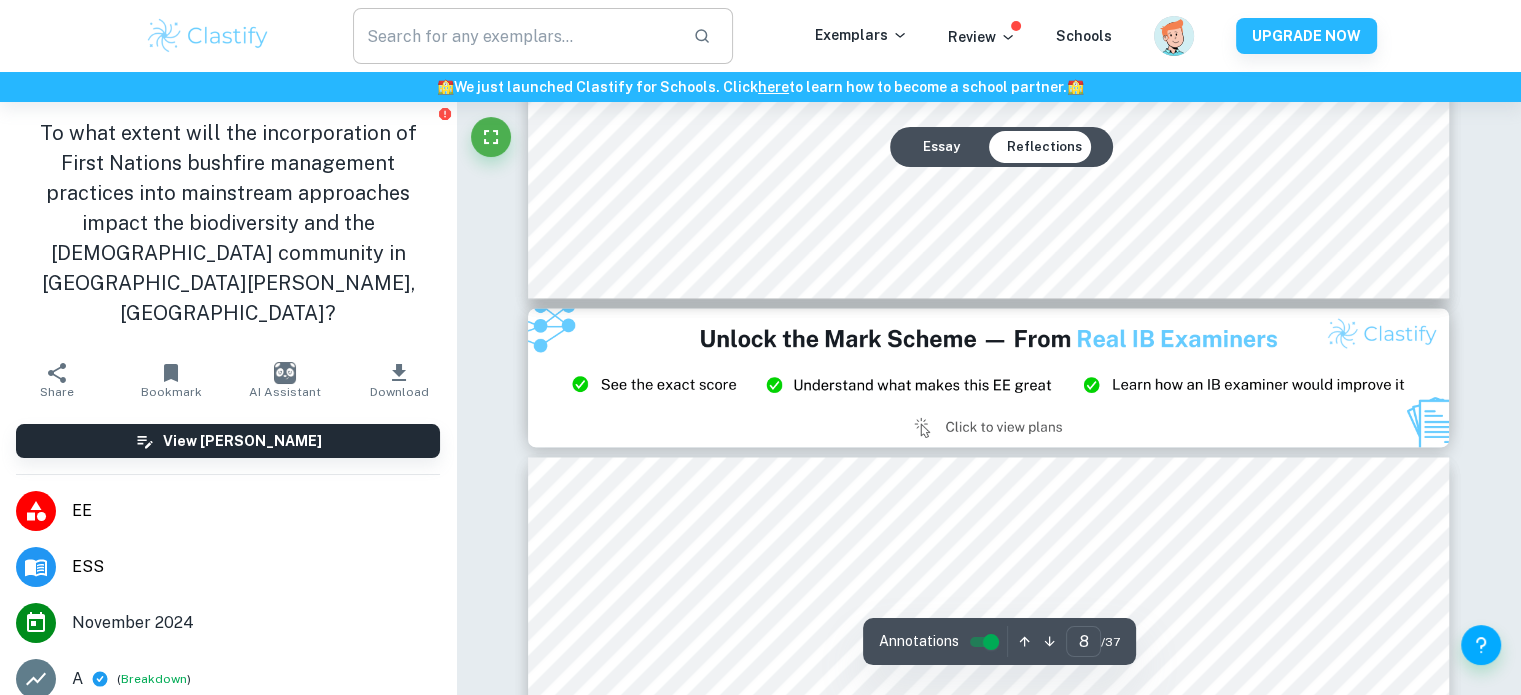 type on "9" 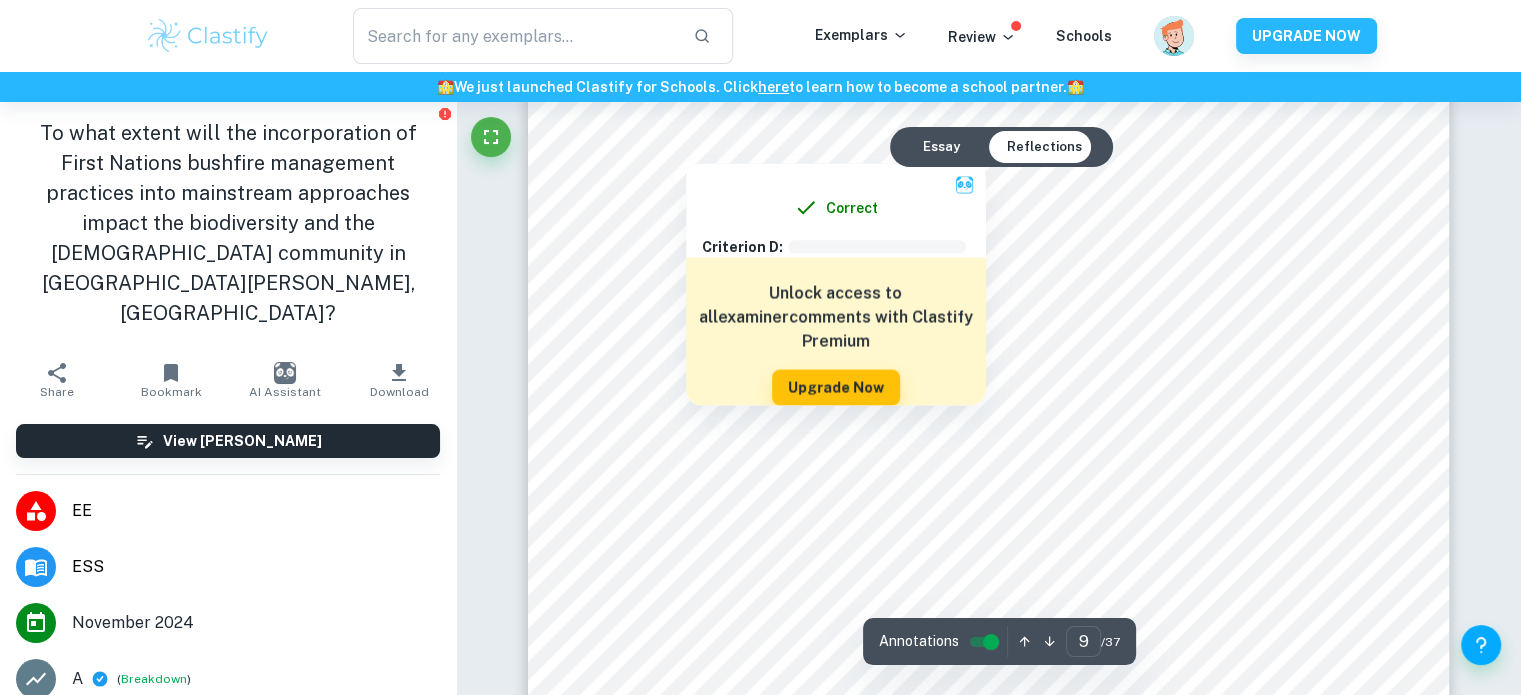 scroll, scrollTop: 11570, scrollLeft: 0, axis: vertical 